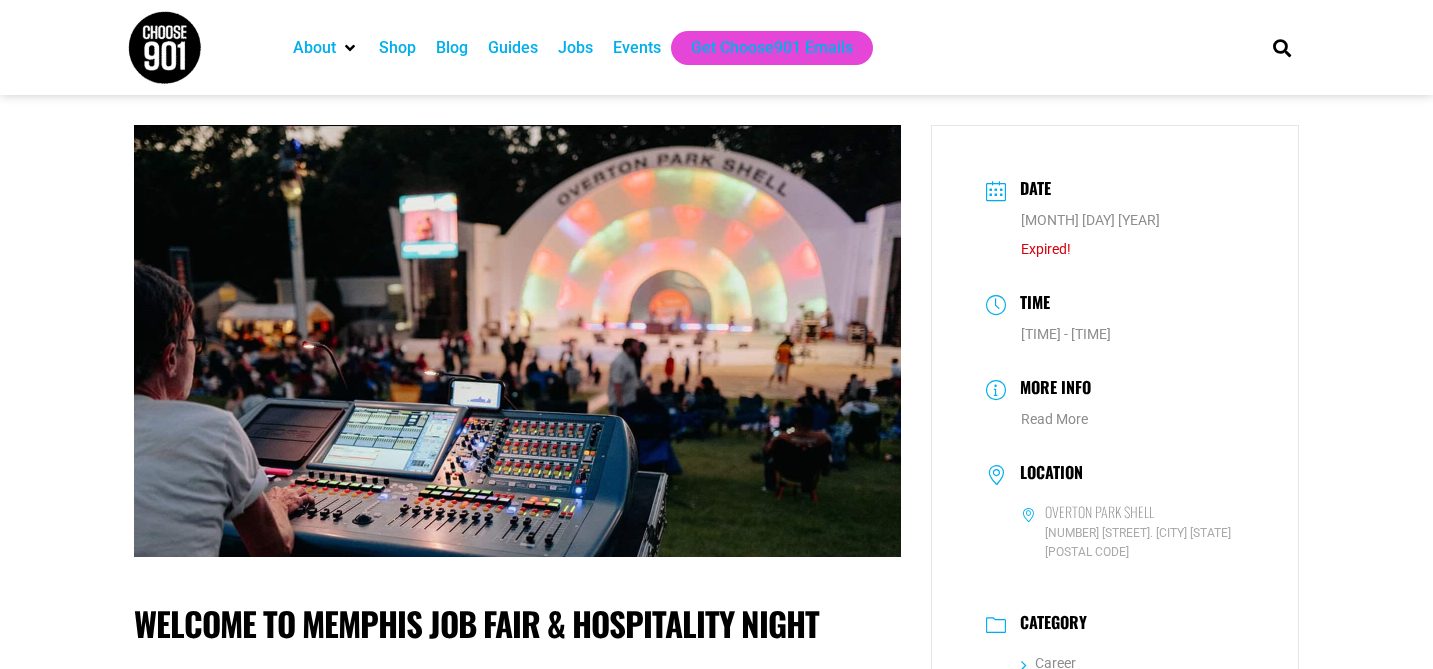 scroll, scrollTop: 0, scrollLeft: 0, axis: both 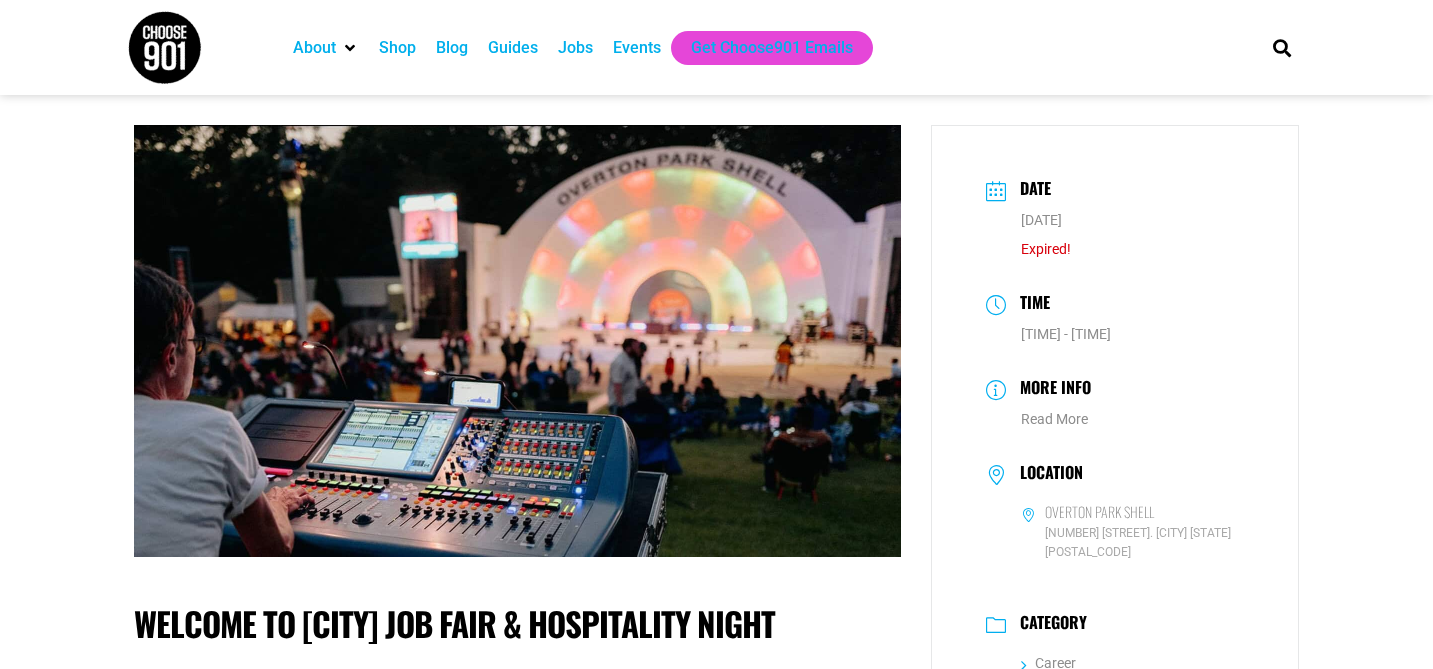 click on "Jobs" at bounding box center (575, 48) 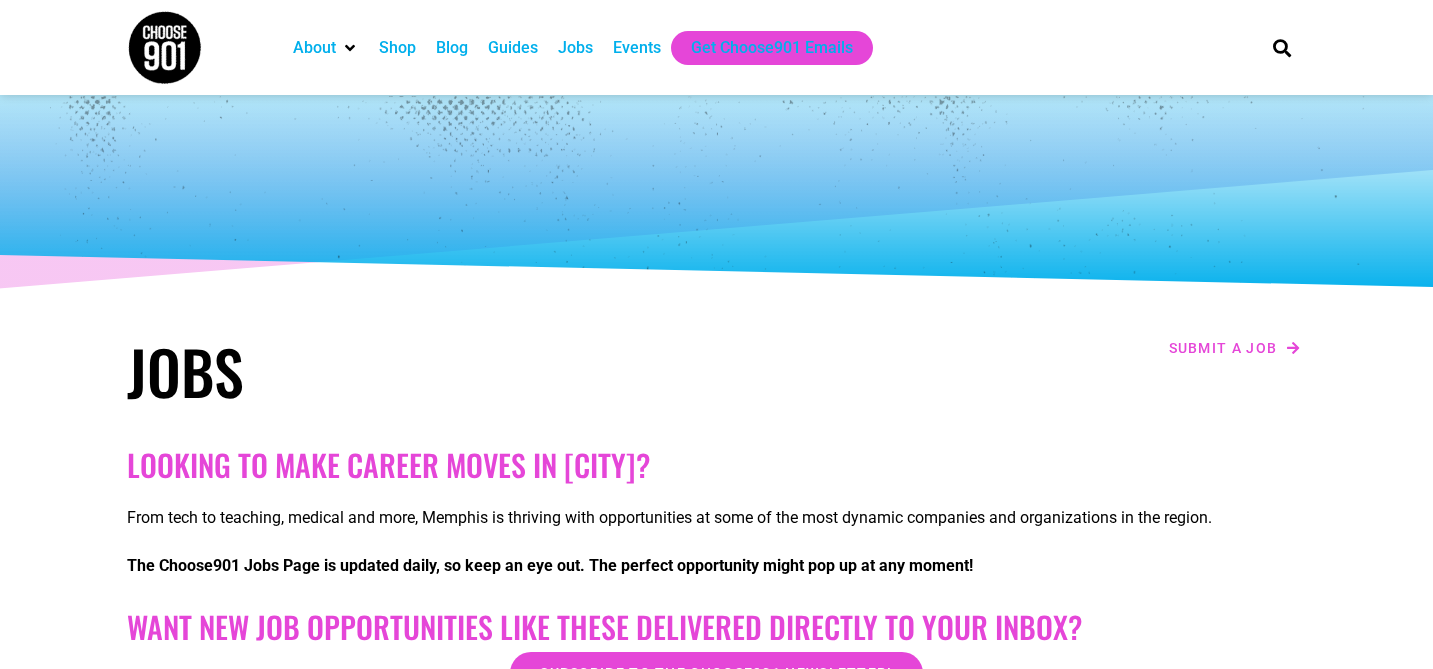 scroll, scrollTop: 0, scrollLeft: 0, axis: both 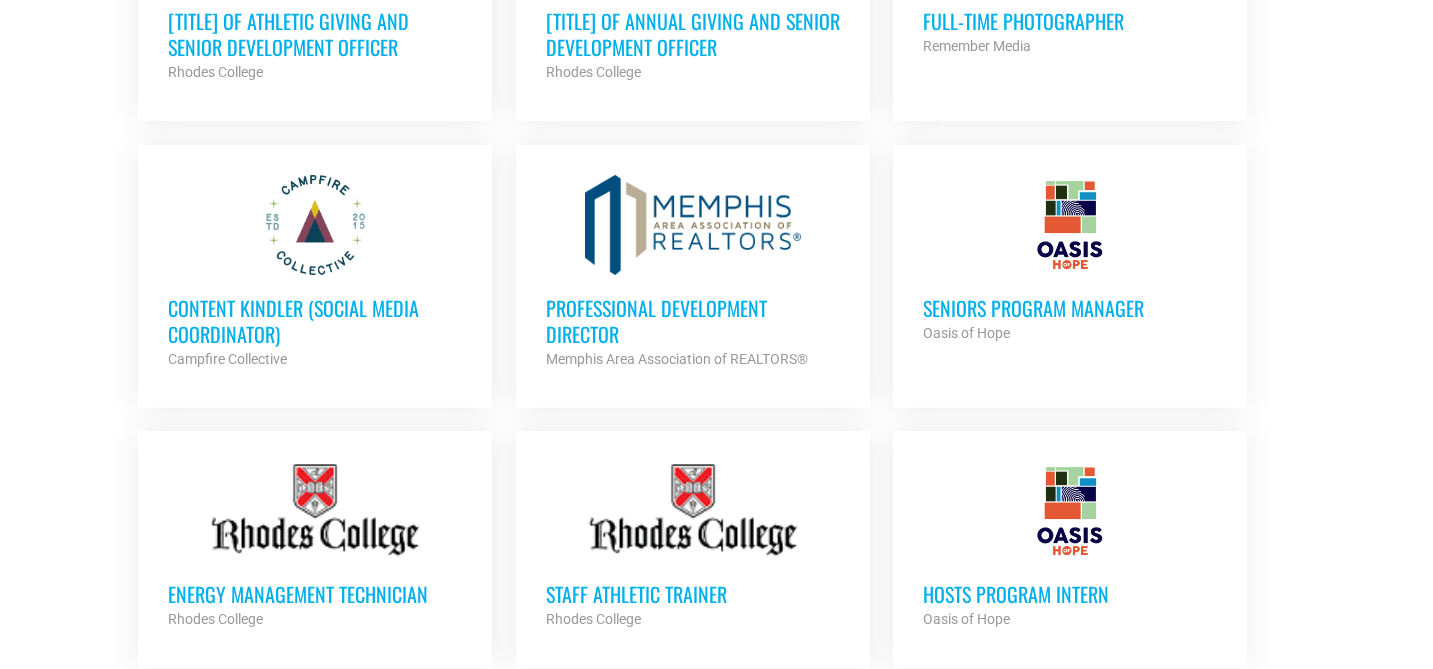 click on "Seniors Program Manager" at bounding box center (1070, 308) 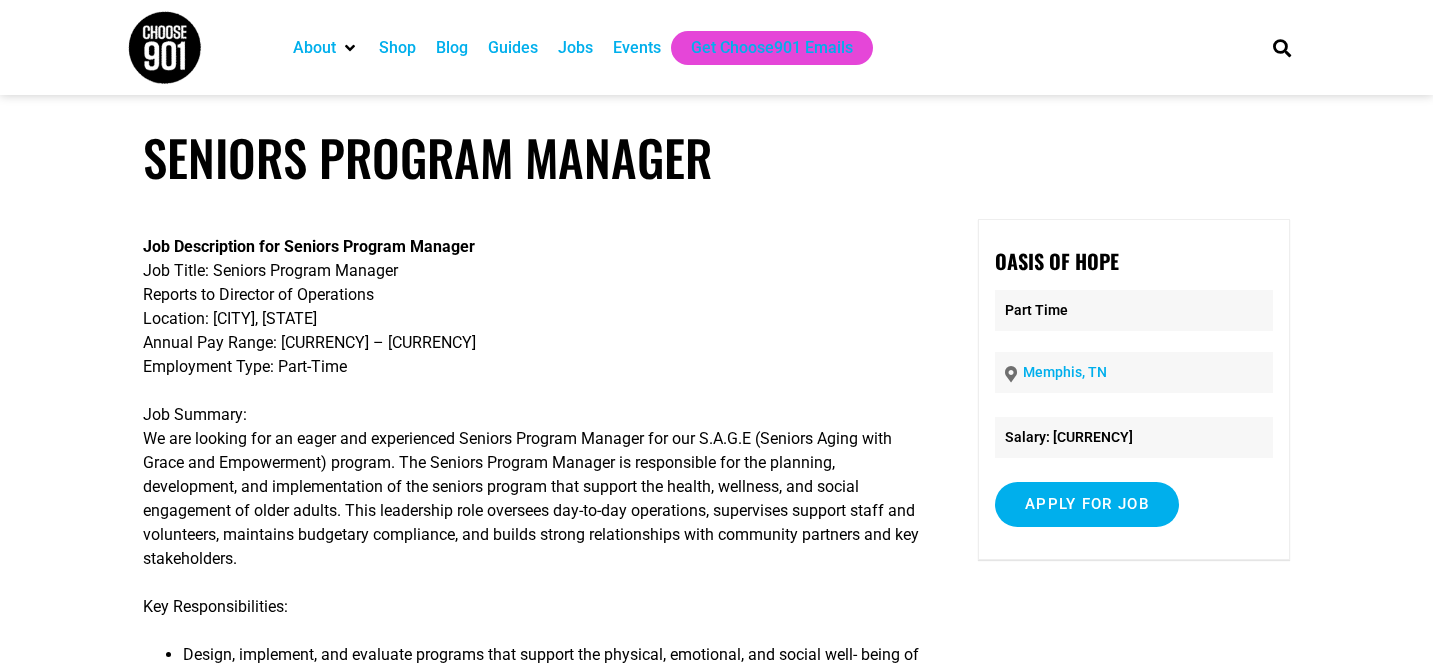scroll, scrollTop: 0, scrollLeft: 0, axis: both 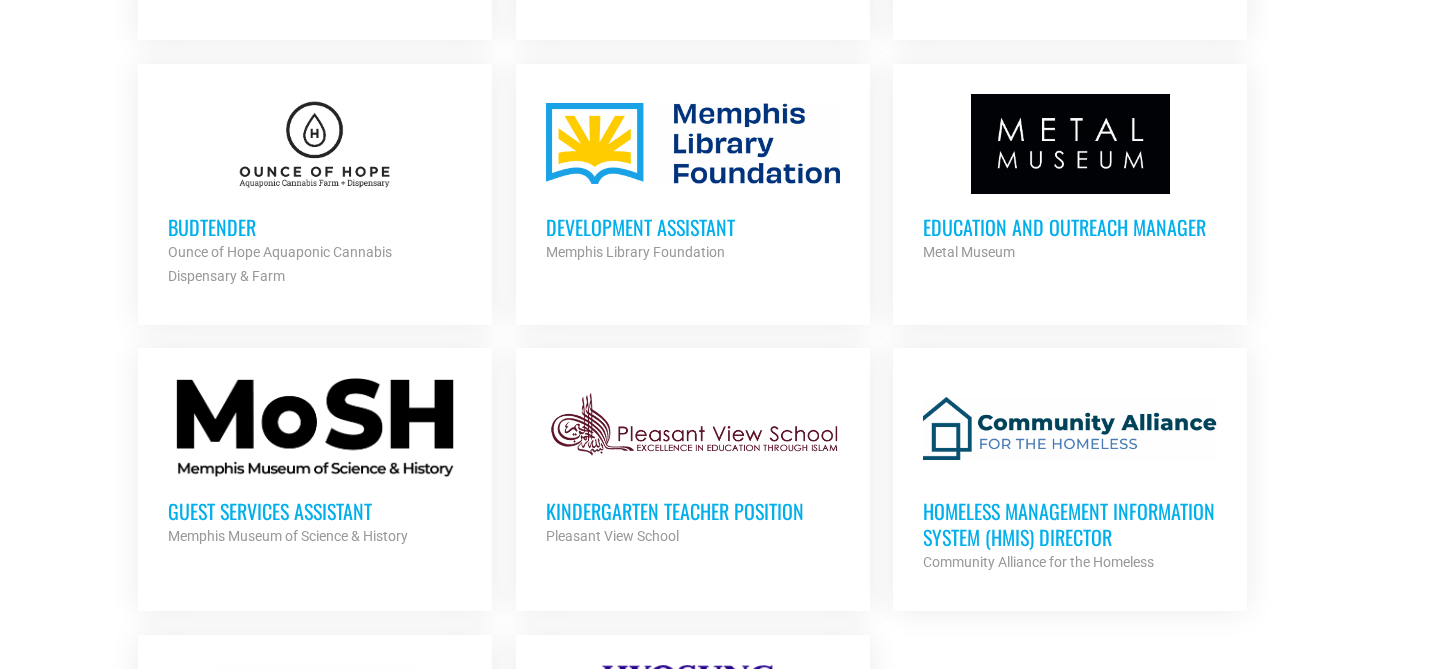 click on "Budtender" at bounding box center (315, 227) 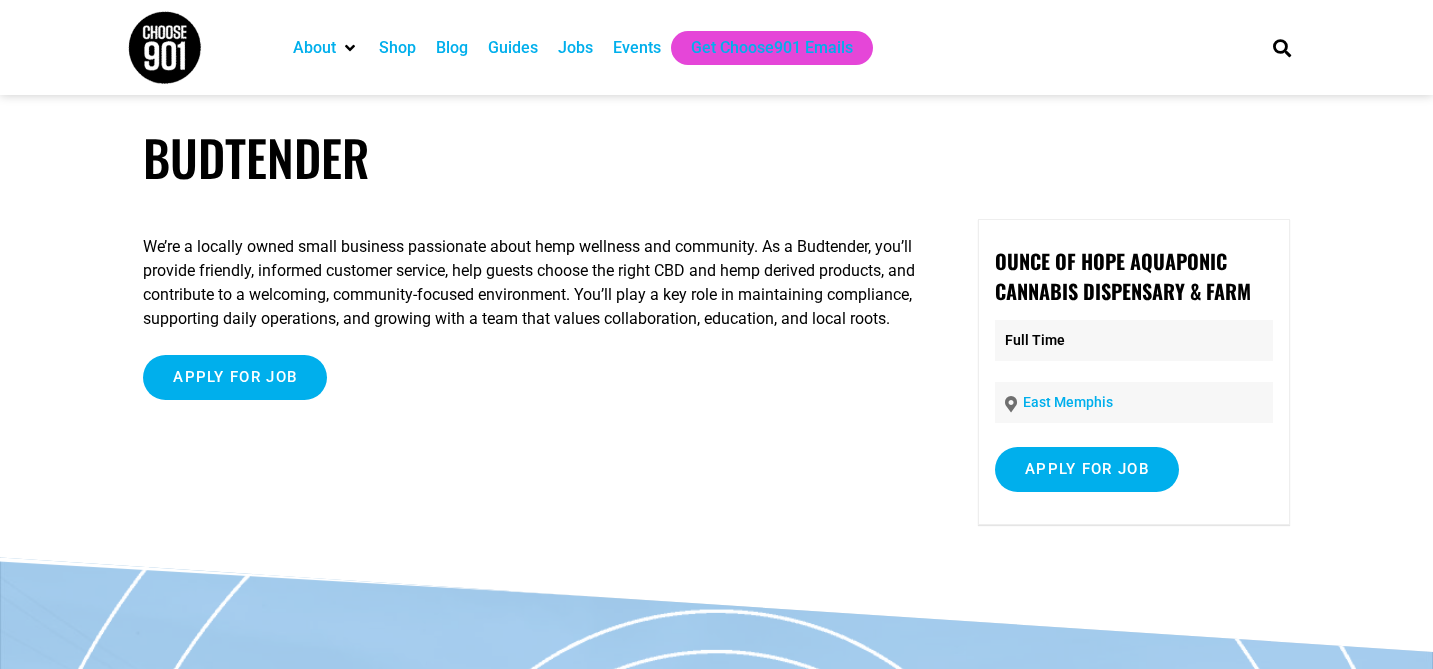 scroll, scrollTop: 0, scrollLeft: 0, axis: both 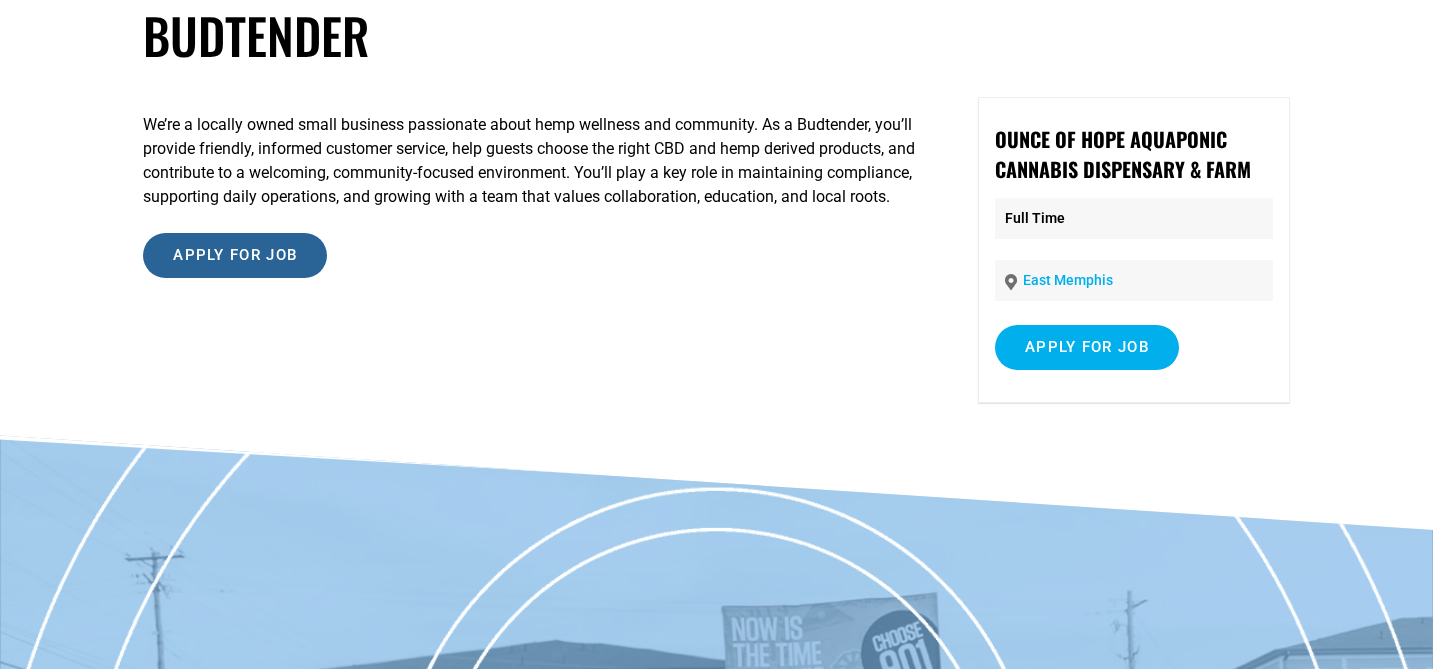 click on "Apply for job" at bounding box center [235, 255] 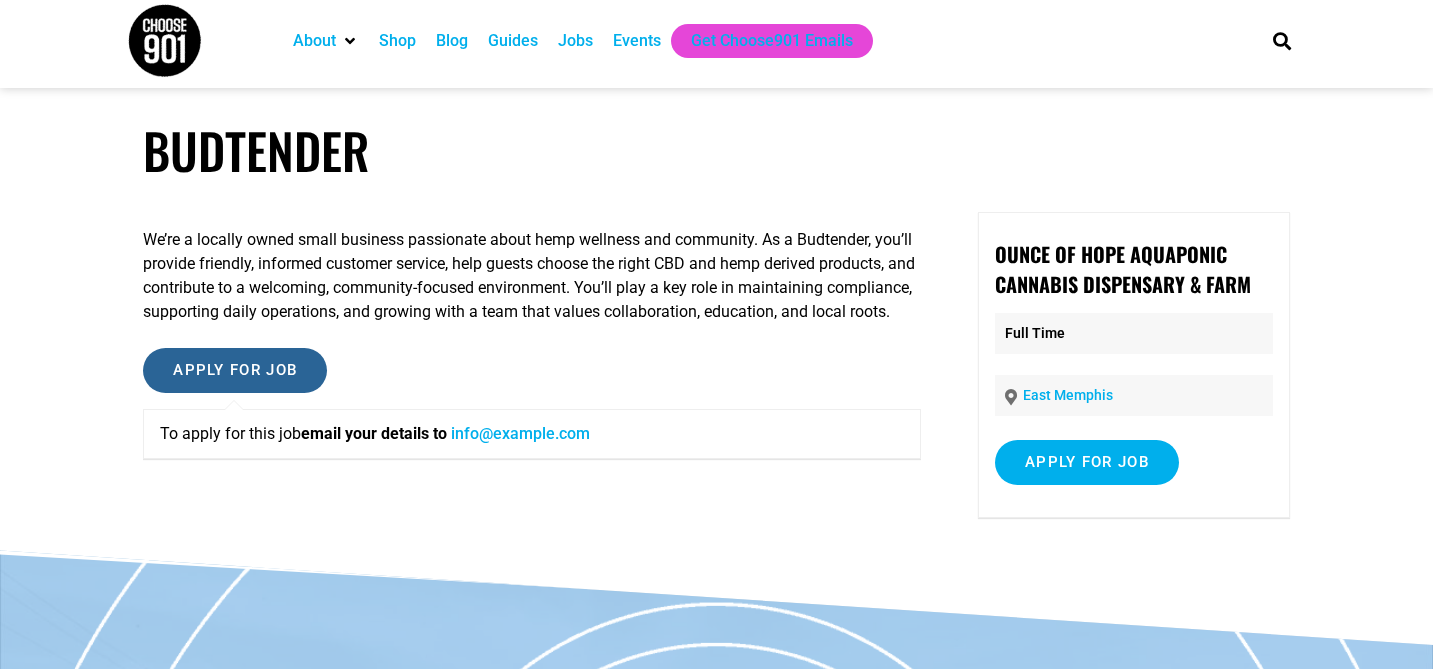 scroll, scrollTop: 0, scrollLeft: 0, axis: both 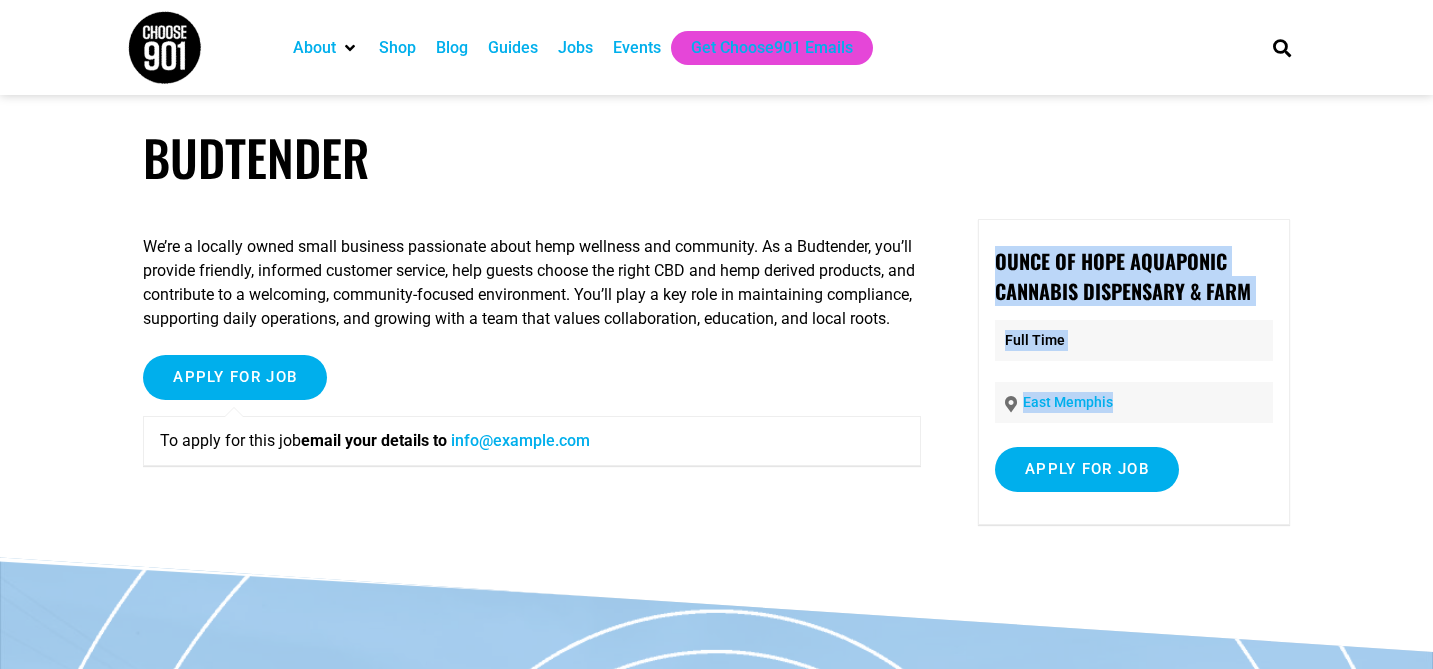 drag, startPoint x: 997, startPoint y: 253, endPoint x: 1293, endPoint y: 281, distance: 297.32138 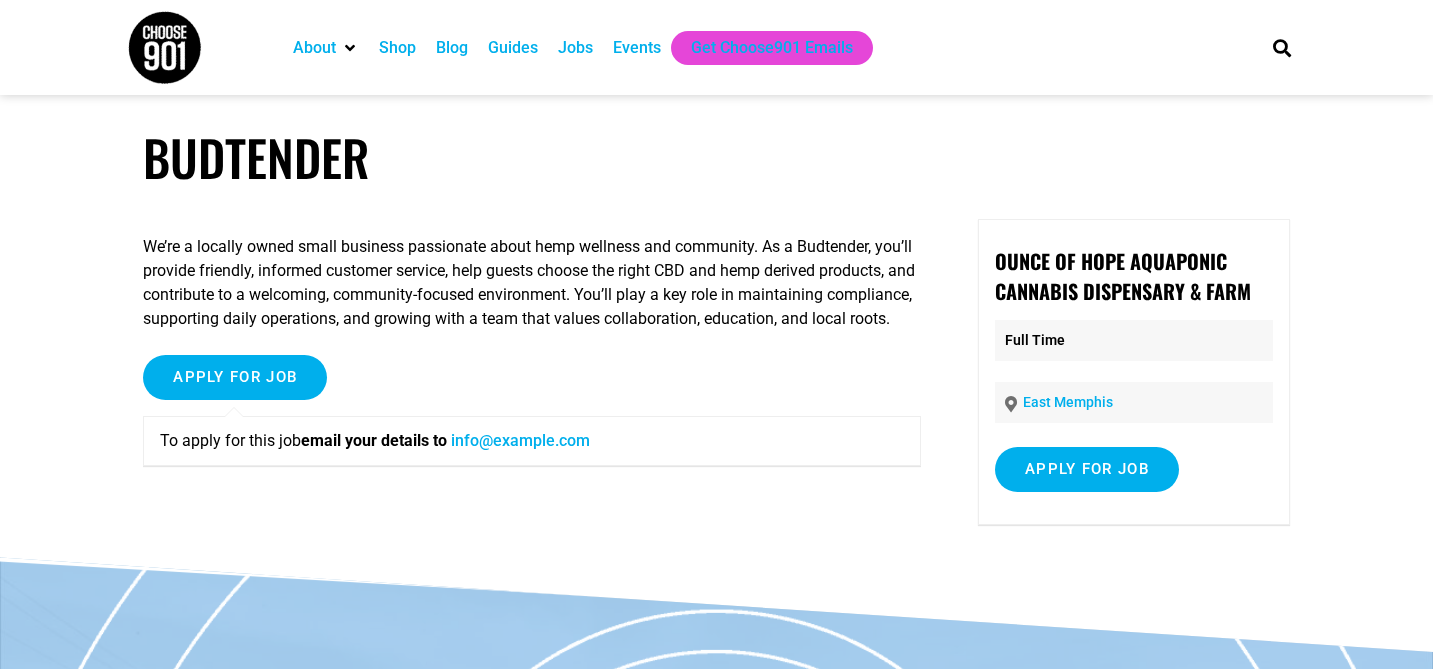 click on "Ounce of Hope Aquaponic Cannabis Dispensary & Farm" at bounding box center (1123, 276) 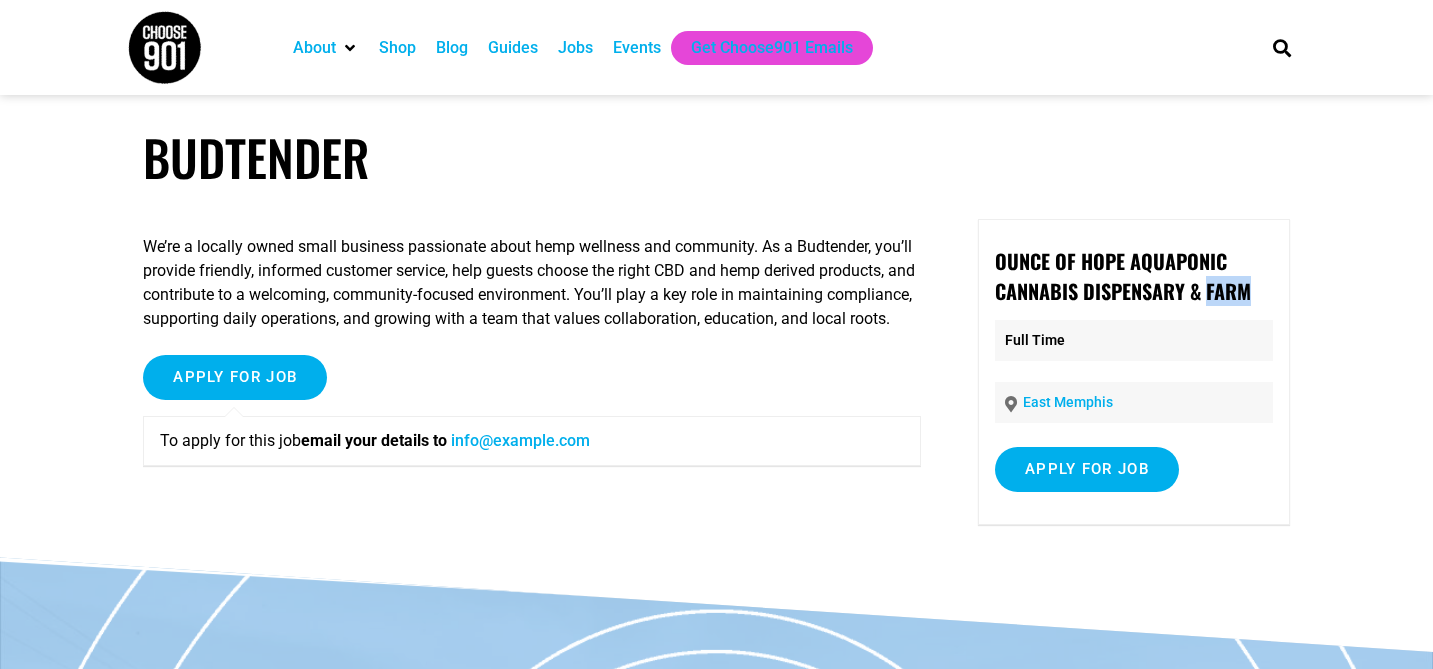 click on "Ounce of Hope Aquaponic Cannabis Dispensary & Farm" at bounding box center [1123, 276] 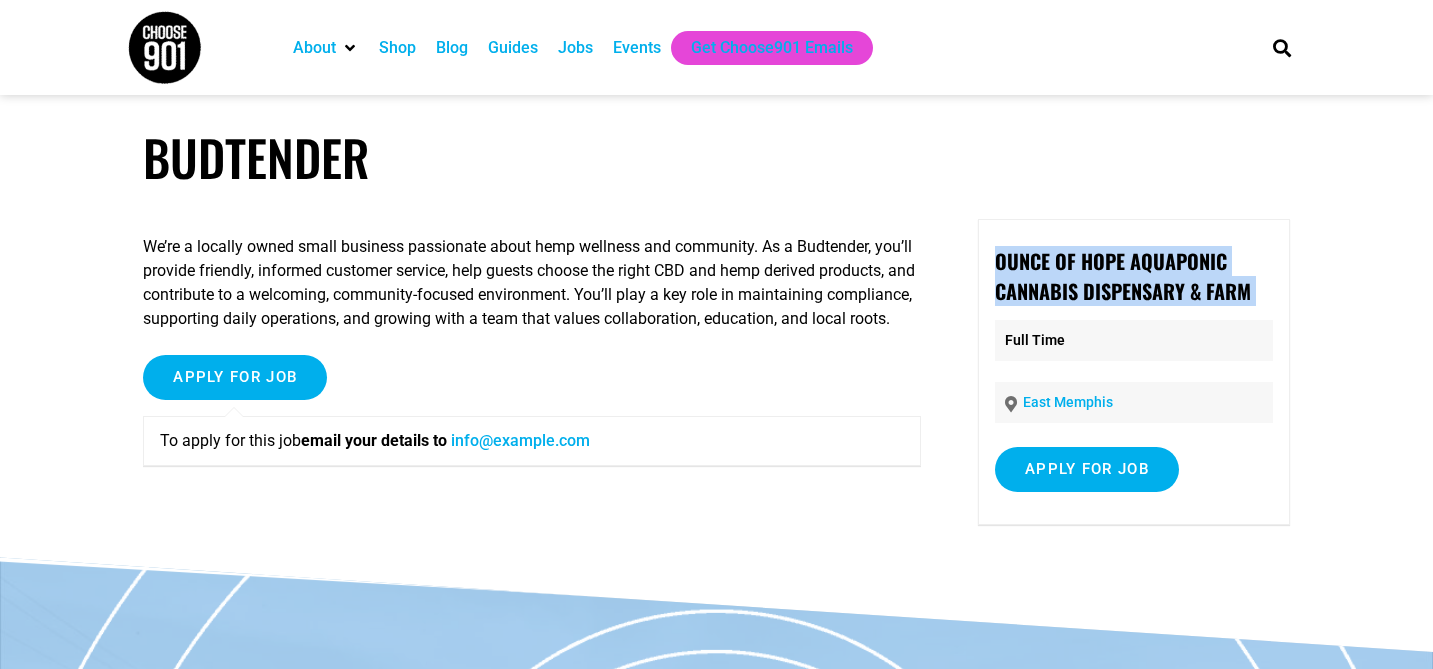click on "Ounce of Hope Aquaponic Cannabis Dispensary & Farm" at bounding box center (1123, 276) 